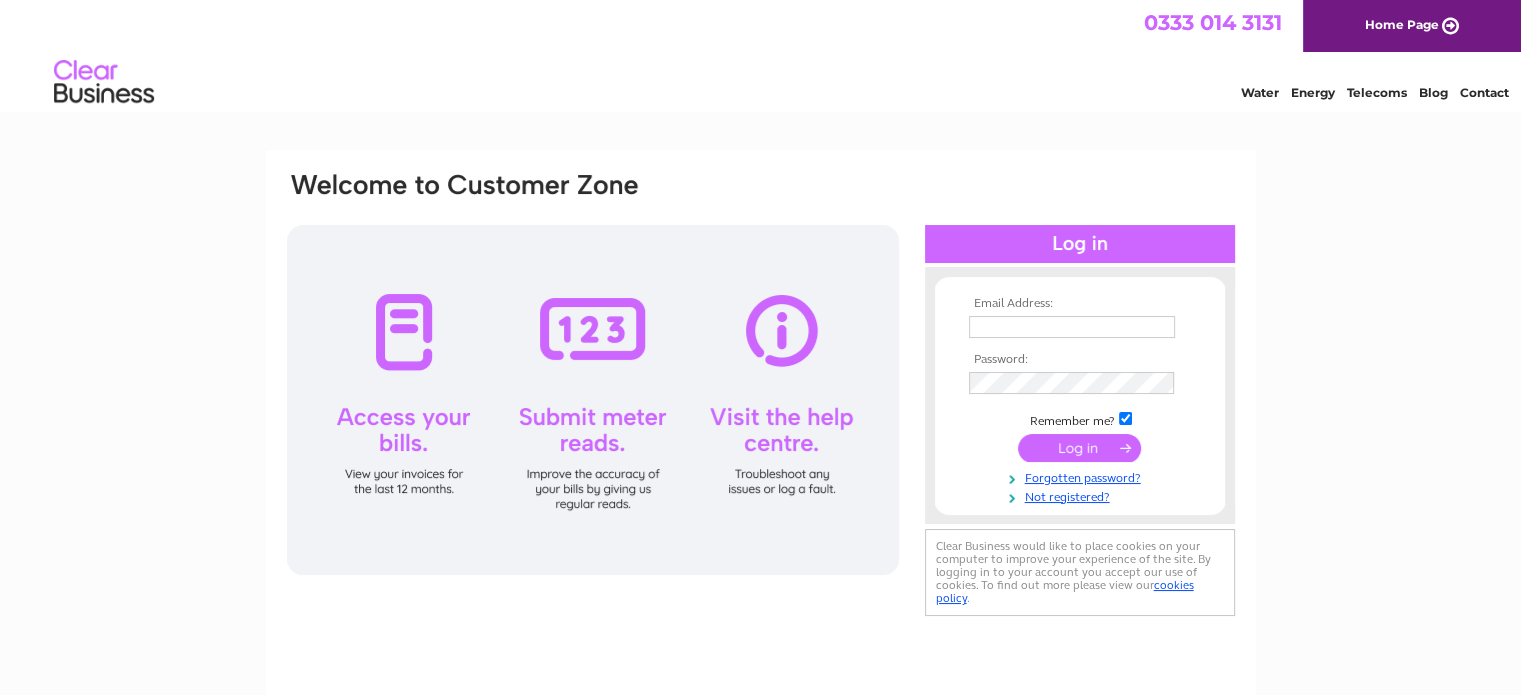 scroll, scrollTop: 0, scrollLeft: 0, axis: both 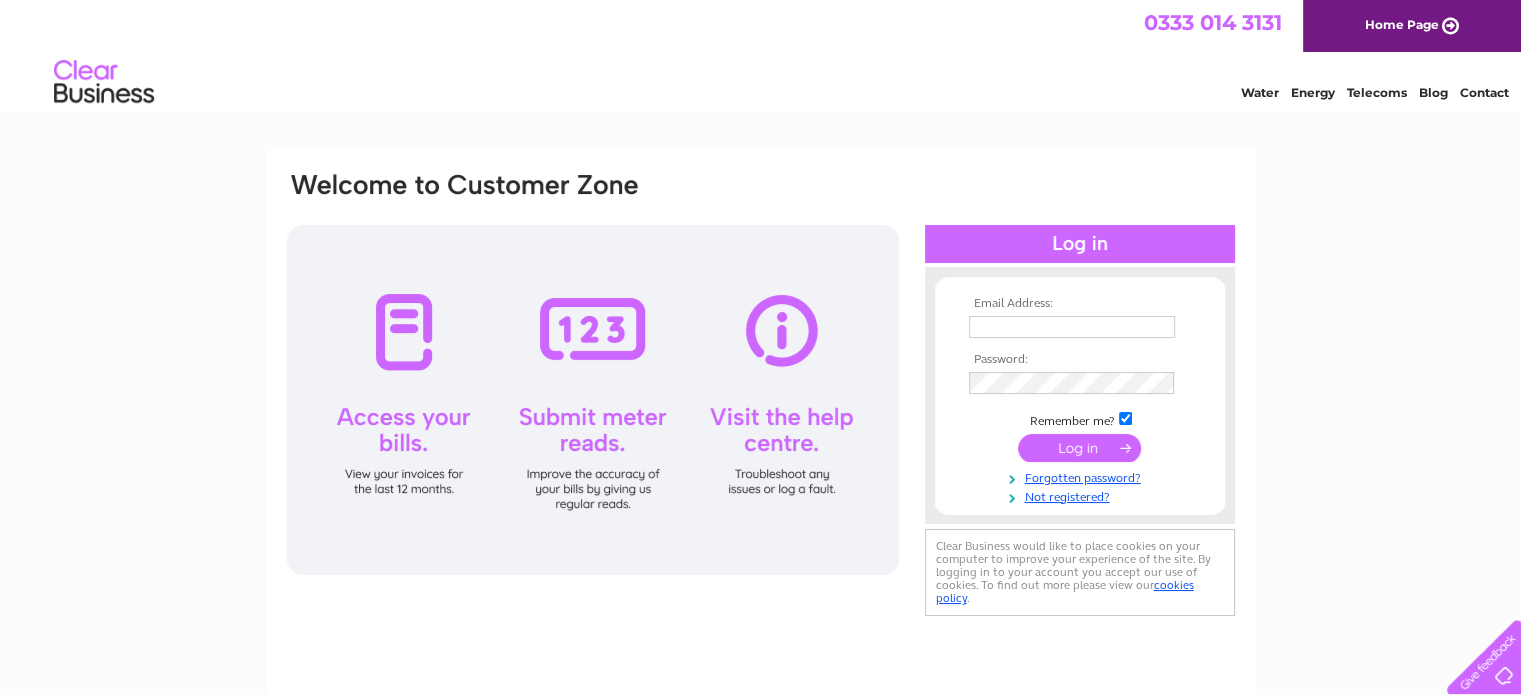 type on "dridout@aol.com" 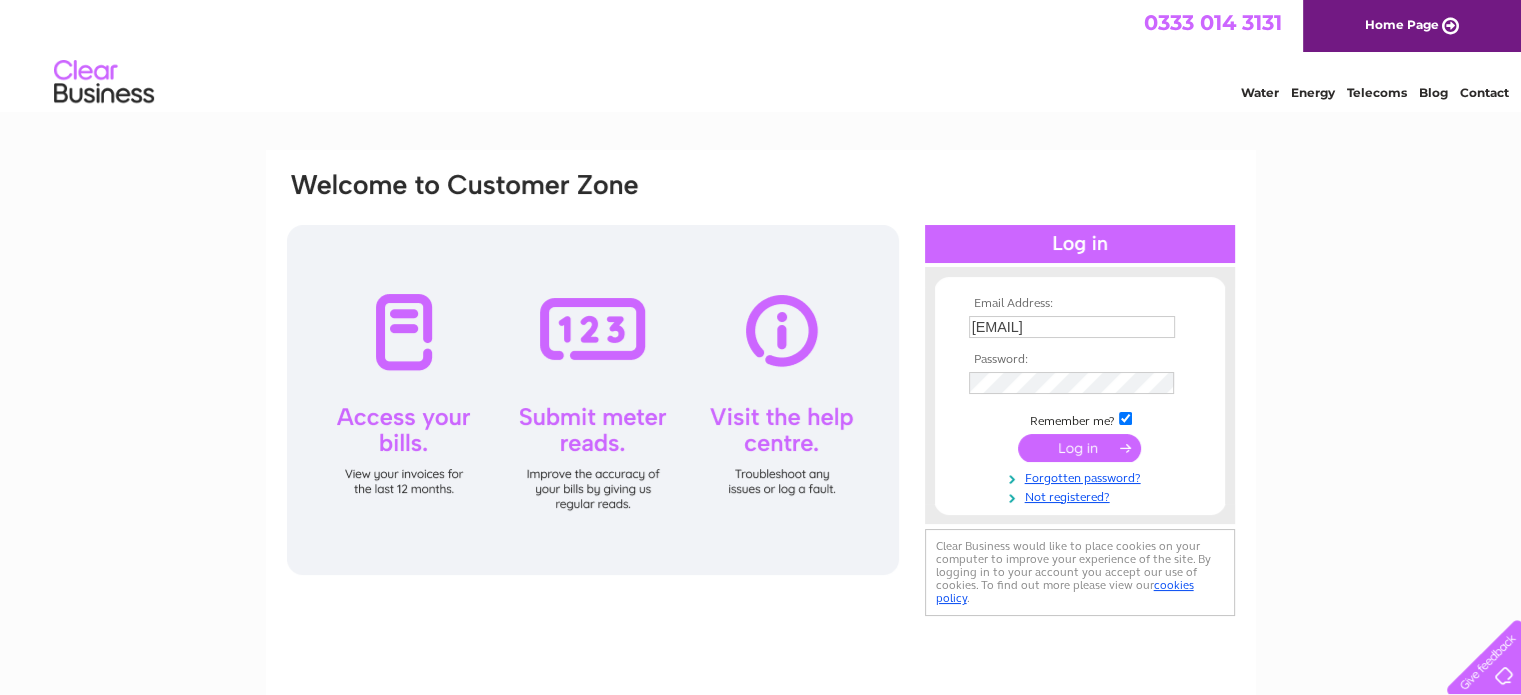 click at bounding box center (1079, 448) 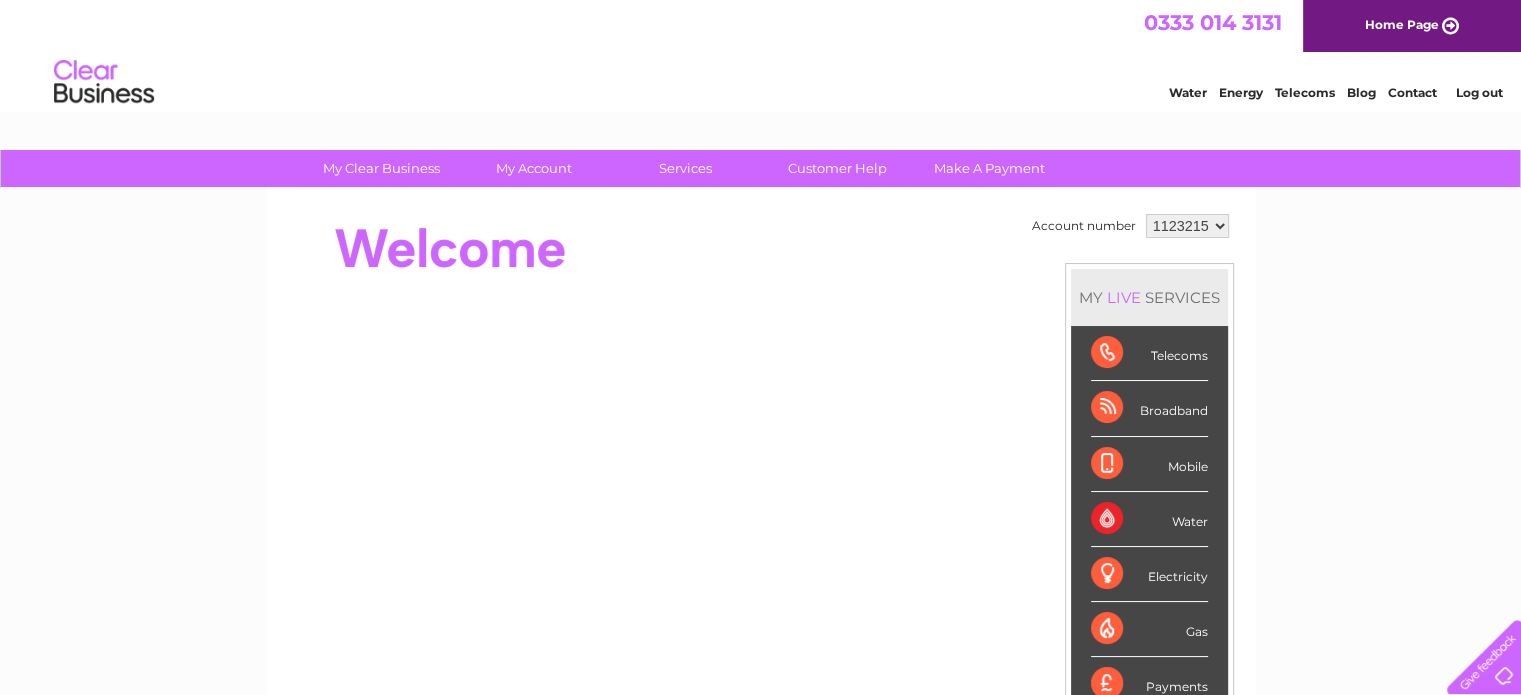 scroll, scrollTop: 0, scrollLeft: 0, axis: both 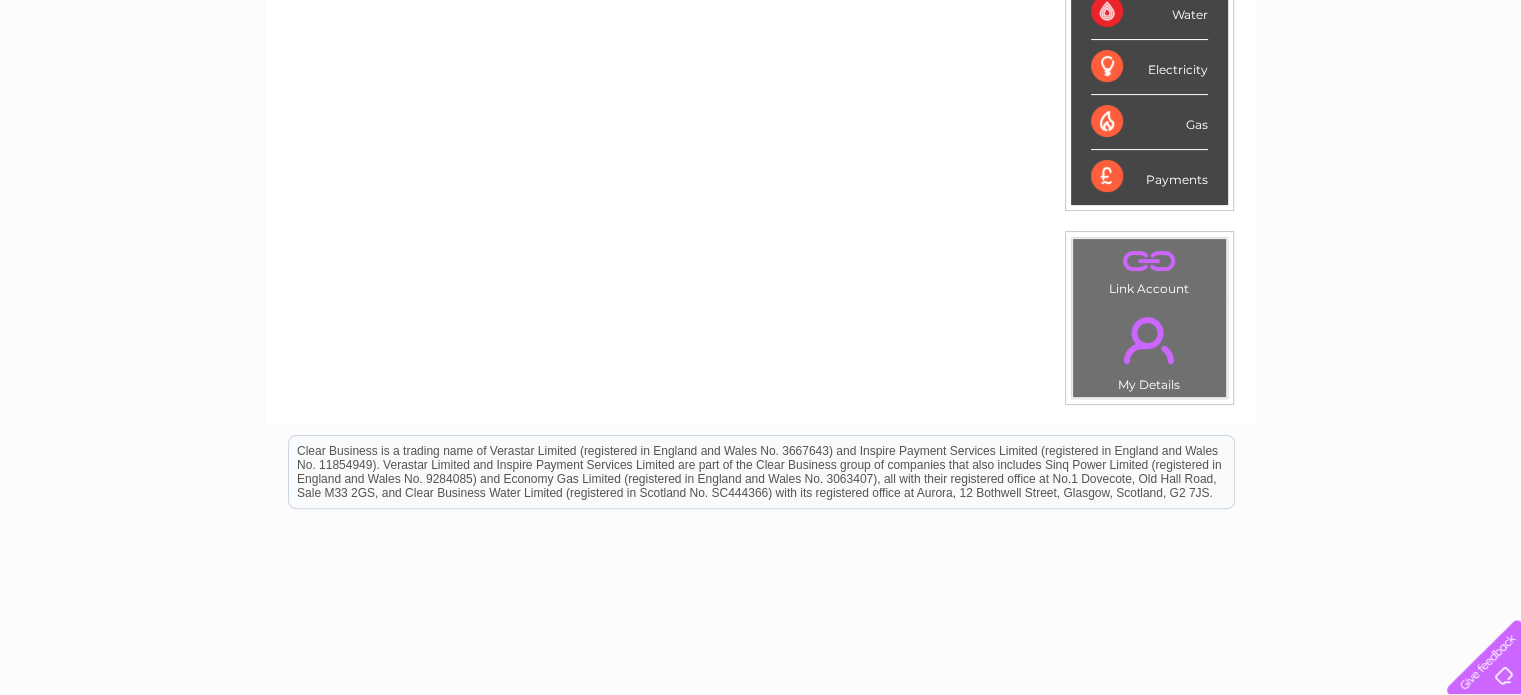 click on "Electricity" at bounding box center [1149, 67] 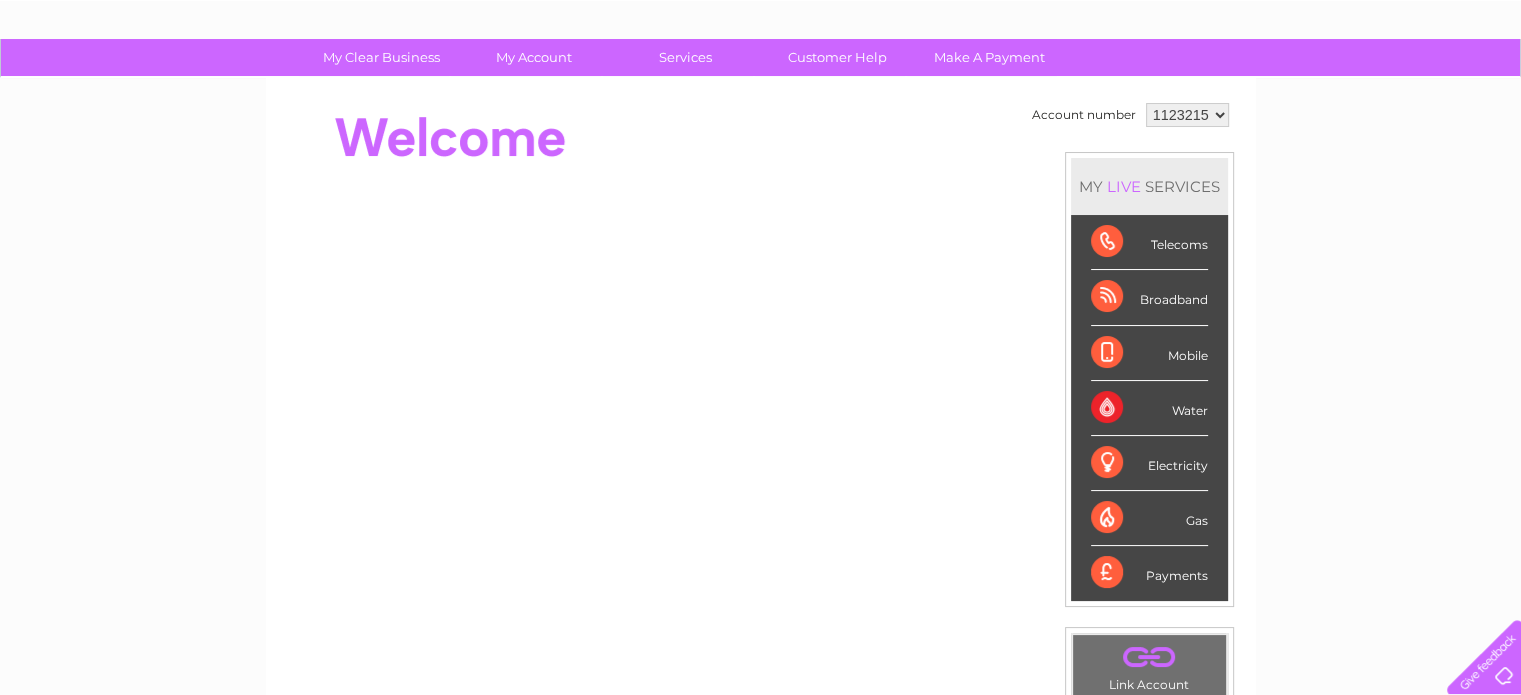 scroll, scrollTop: 107, scrollLeft: 0, axis: vertical 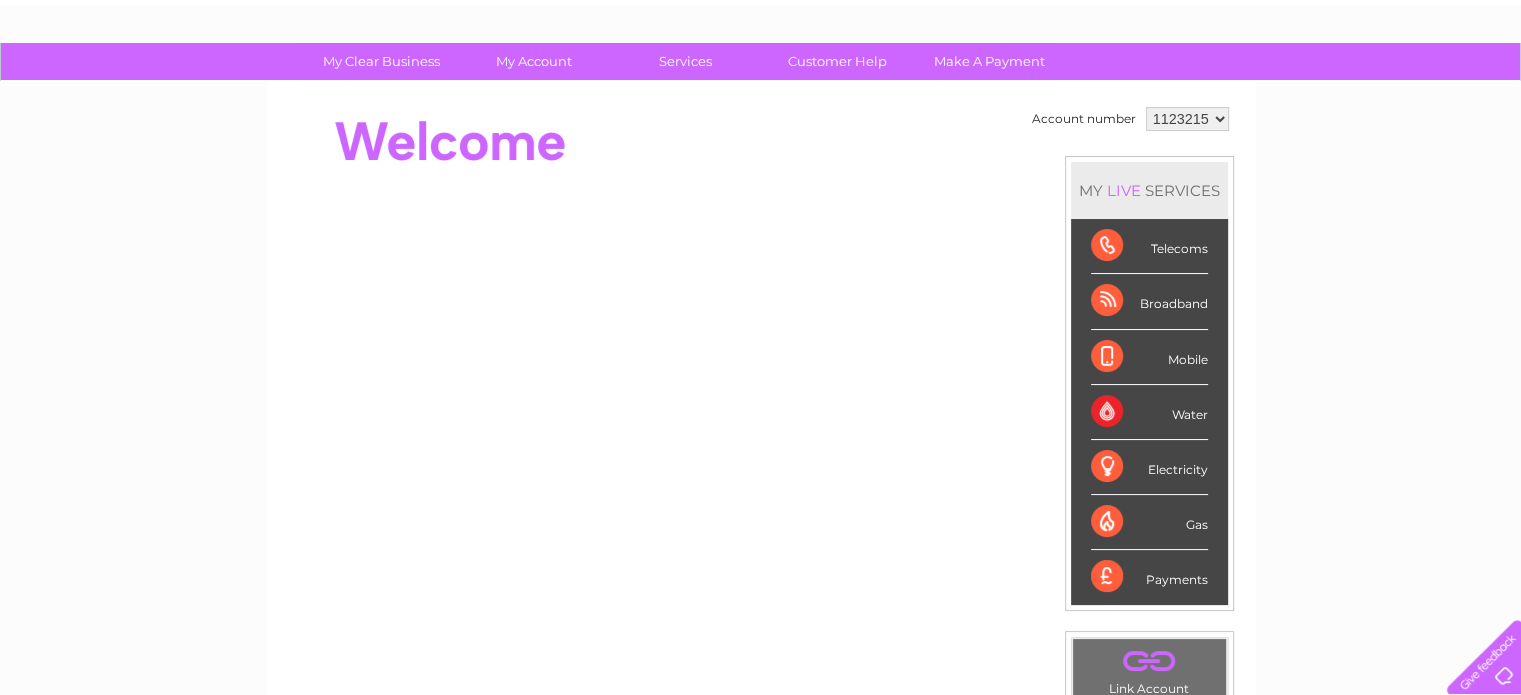 click on "Electricity" at bounding box center (1149, 467) 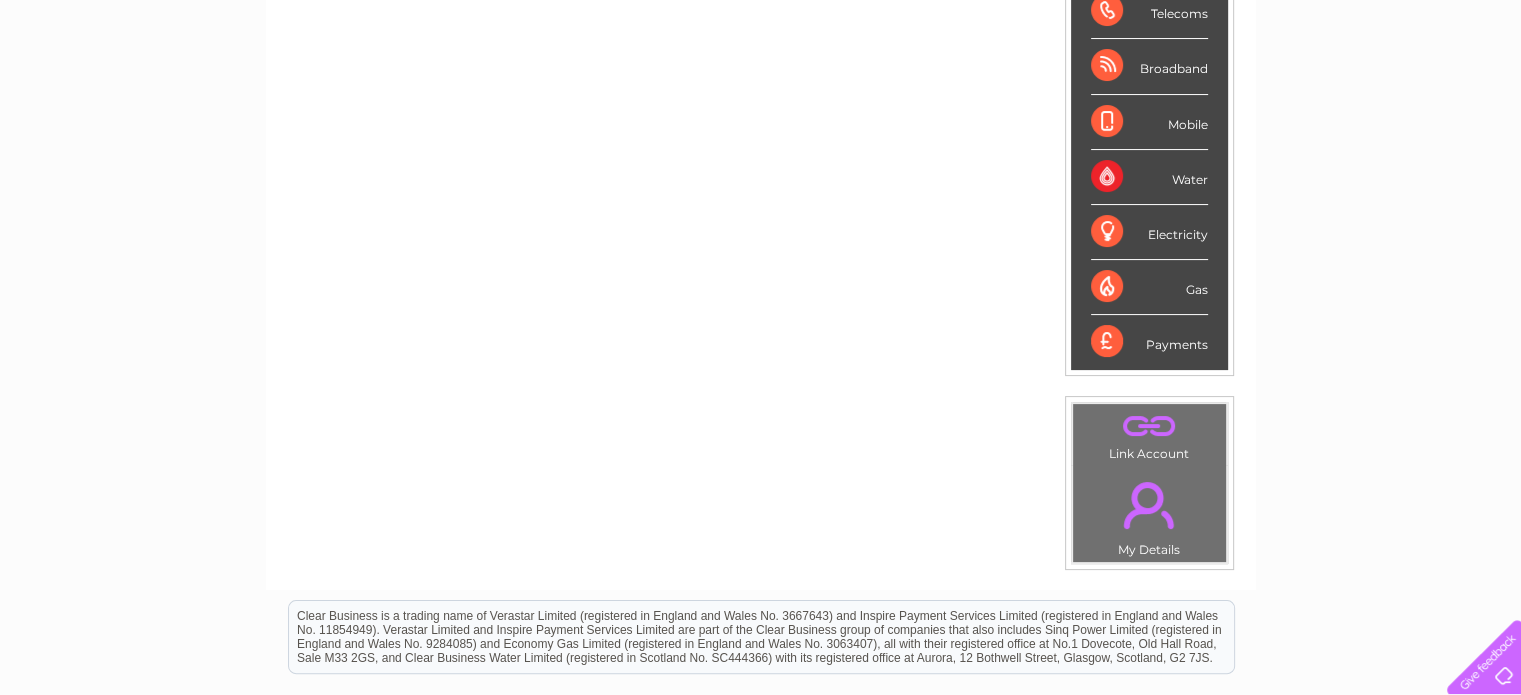 scroll, scrollTop: 347, scrollLeft: 0, axis: vertical 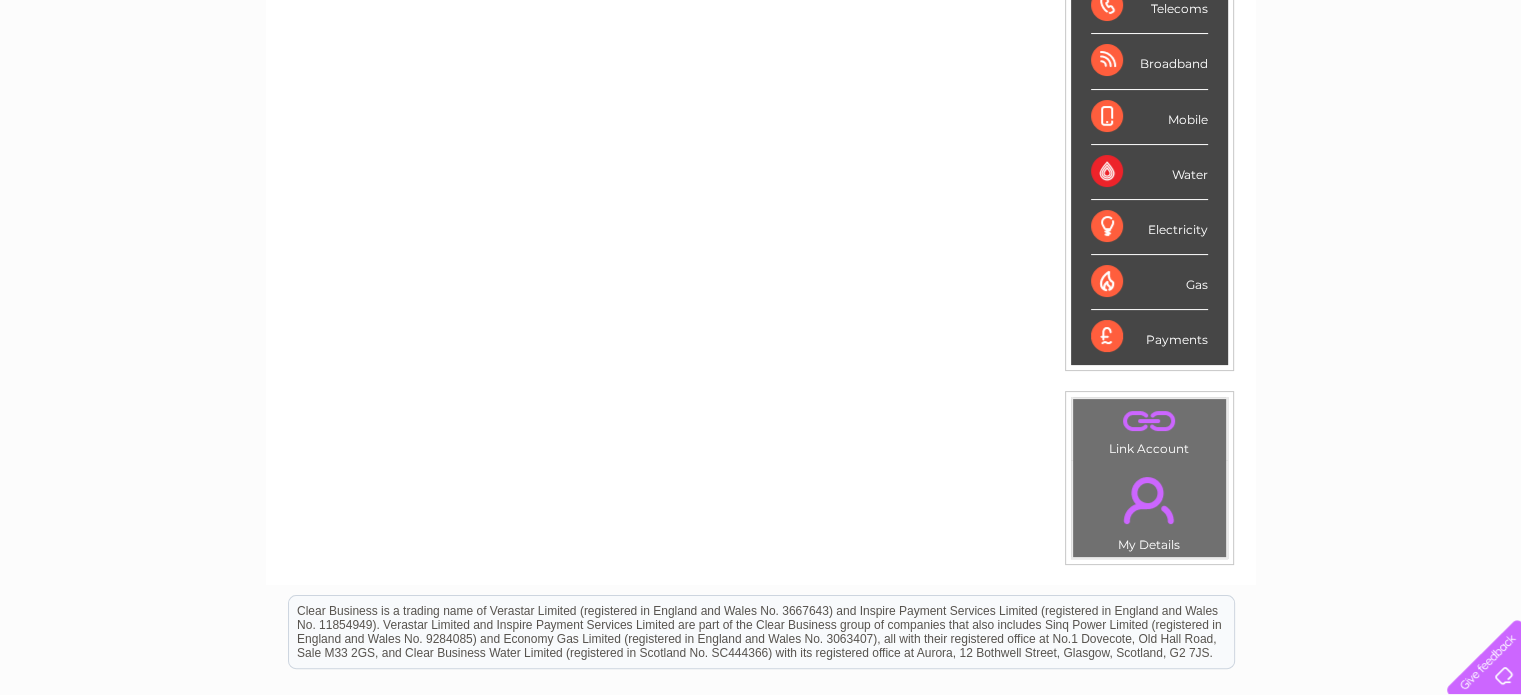 click on "." at bounding box center (1149, 500) 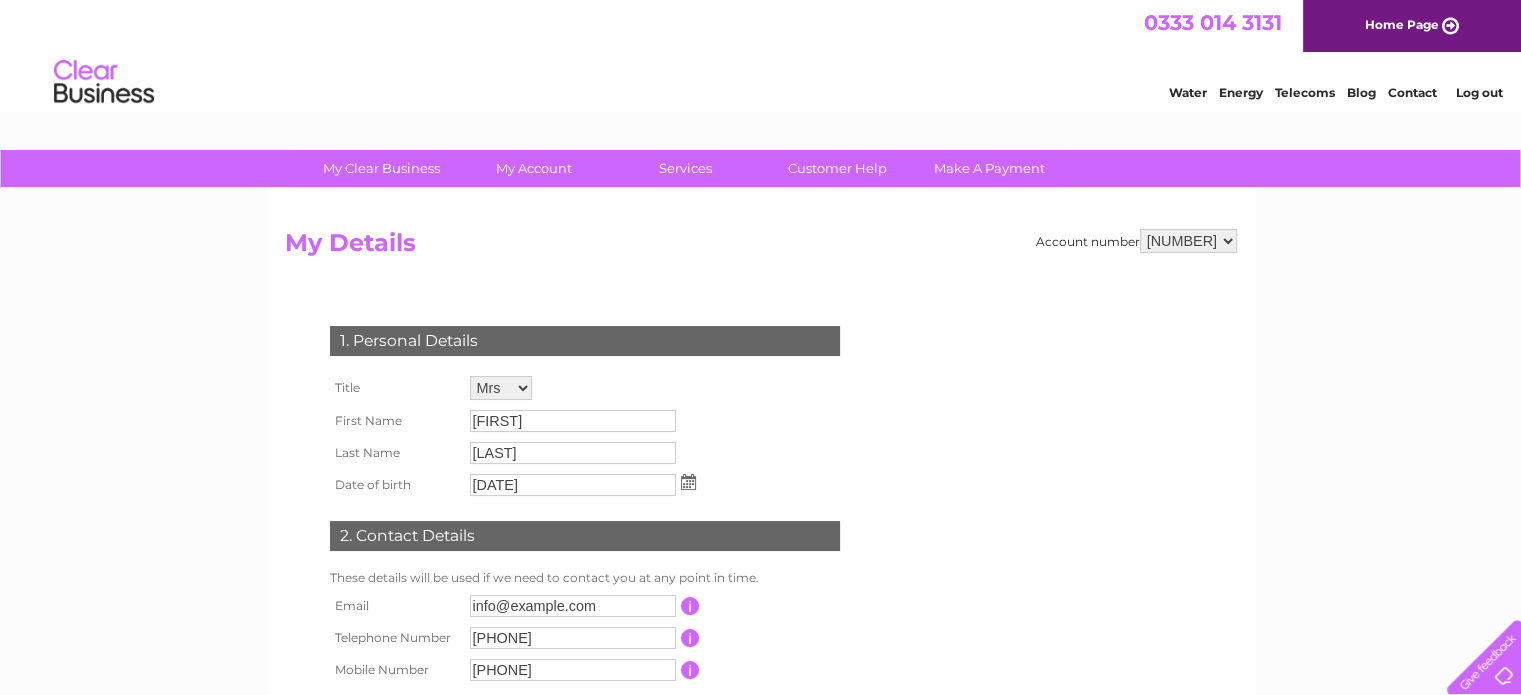 scroll, scrollTop: 0, scrollLeft: 0, axis: both 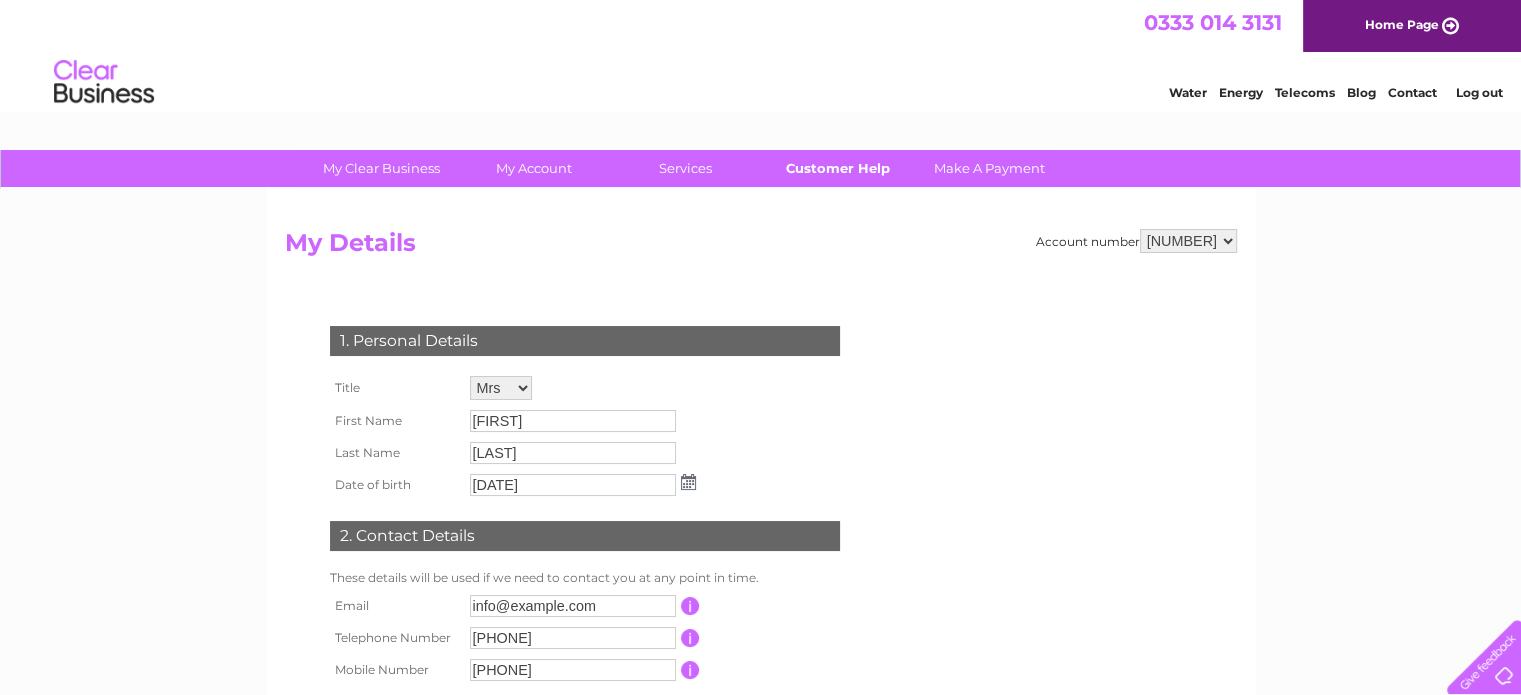 click on "Customer Help" at bounding box center [837, 168] 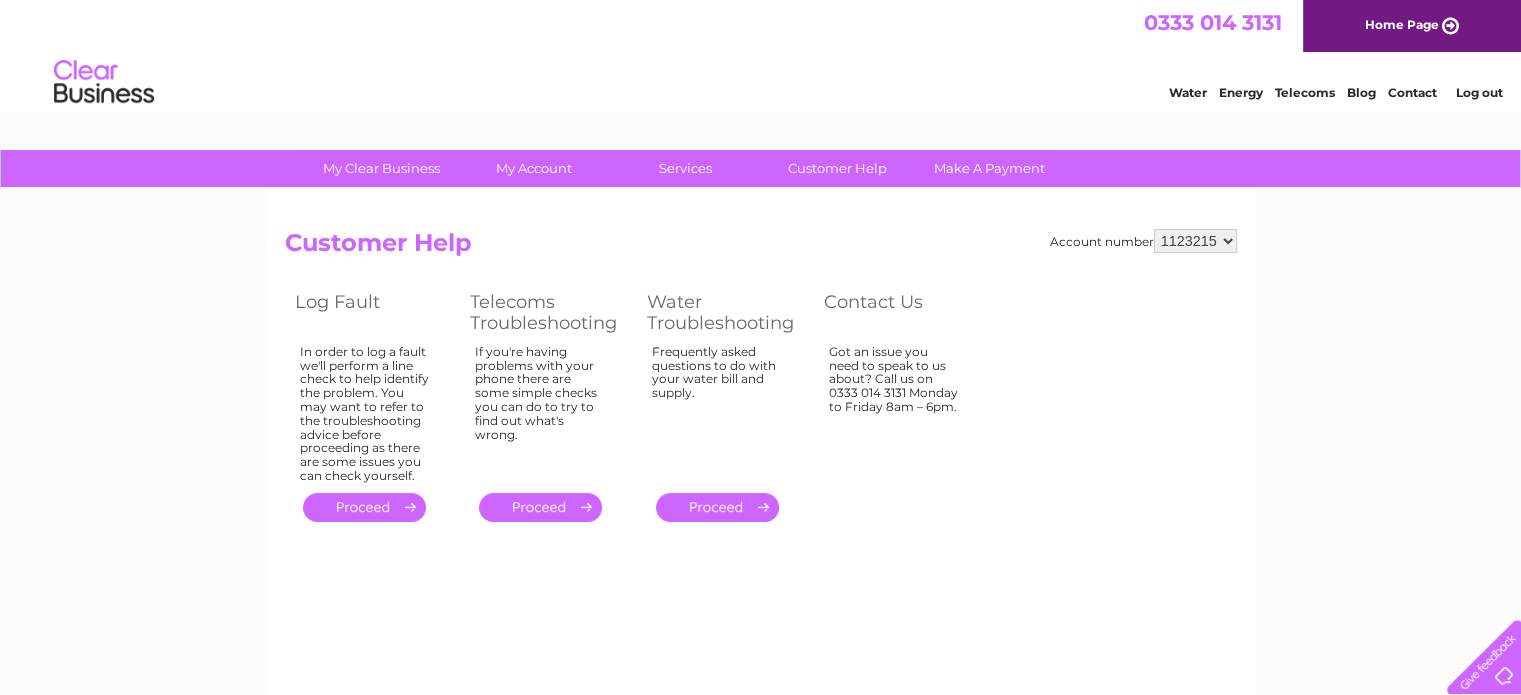 scroll, scrollTop: 0, scrollLeft: 0, axis: both 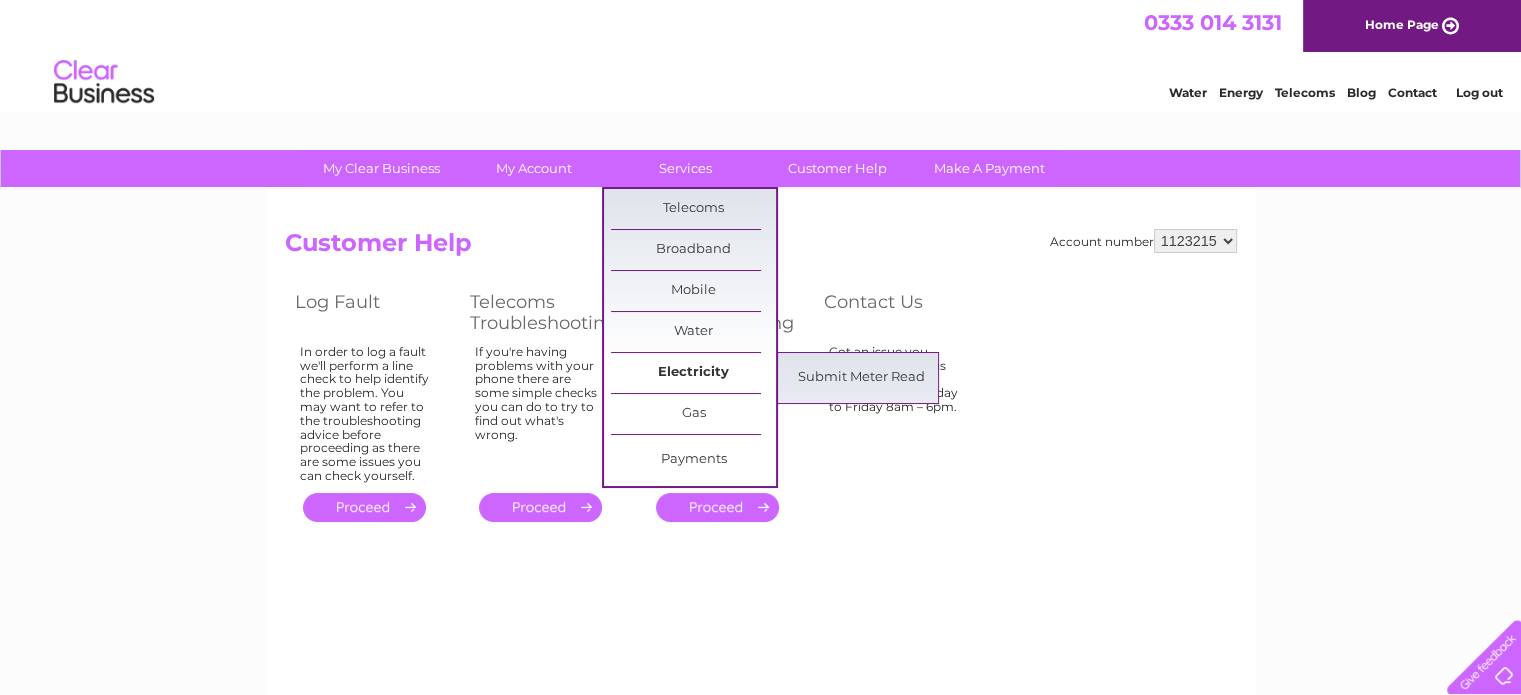 click on "Electricity" at bounding box center (693, 373) 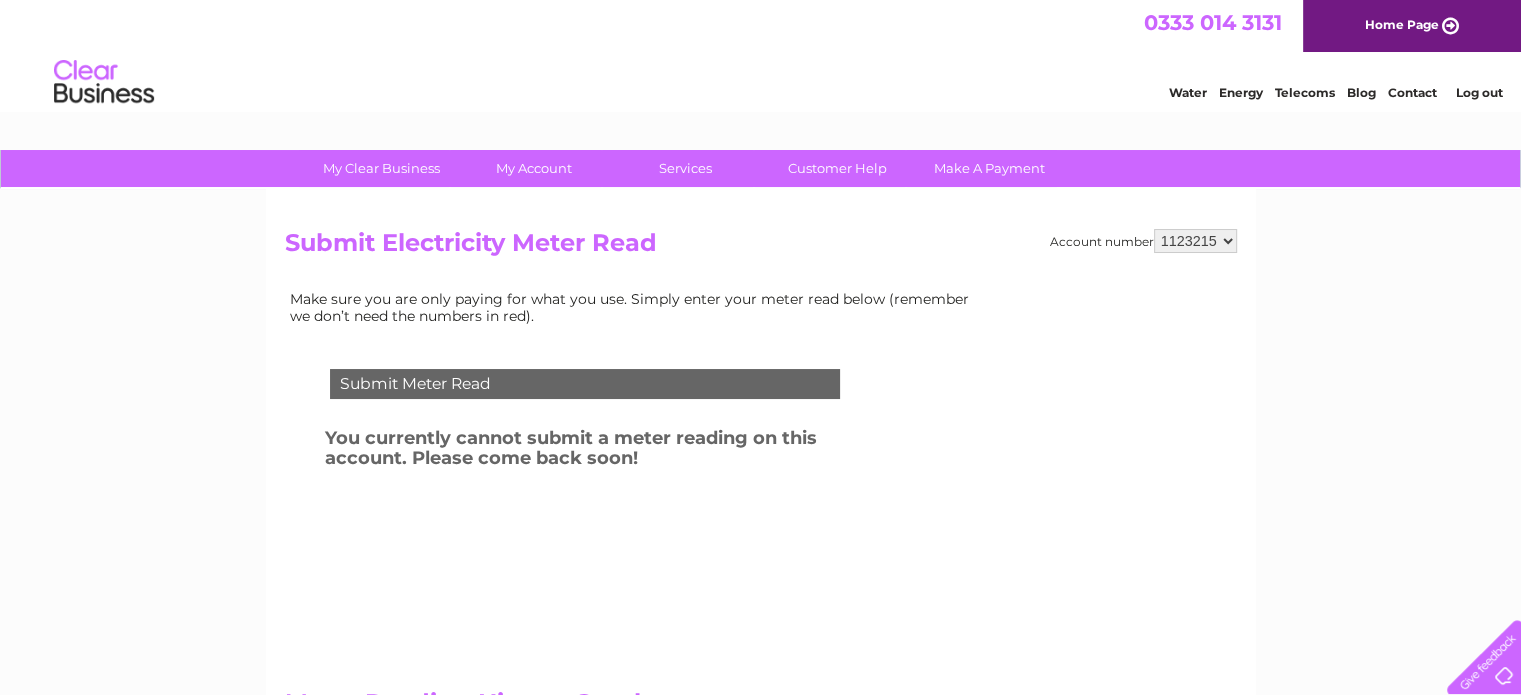 scroll, scrollTop: 0, scrollLeft: 0, axis: both 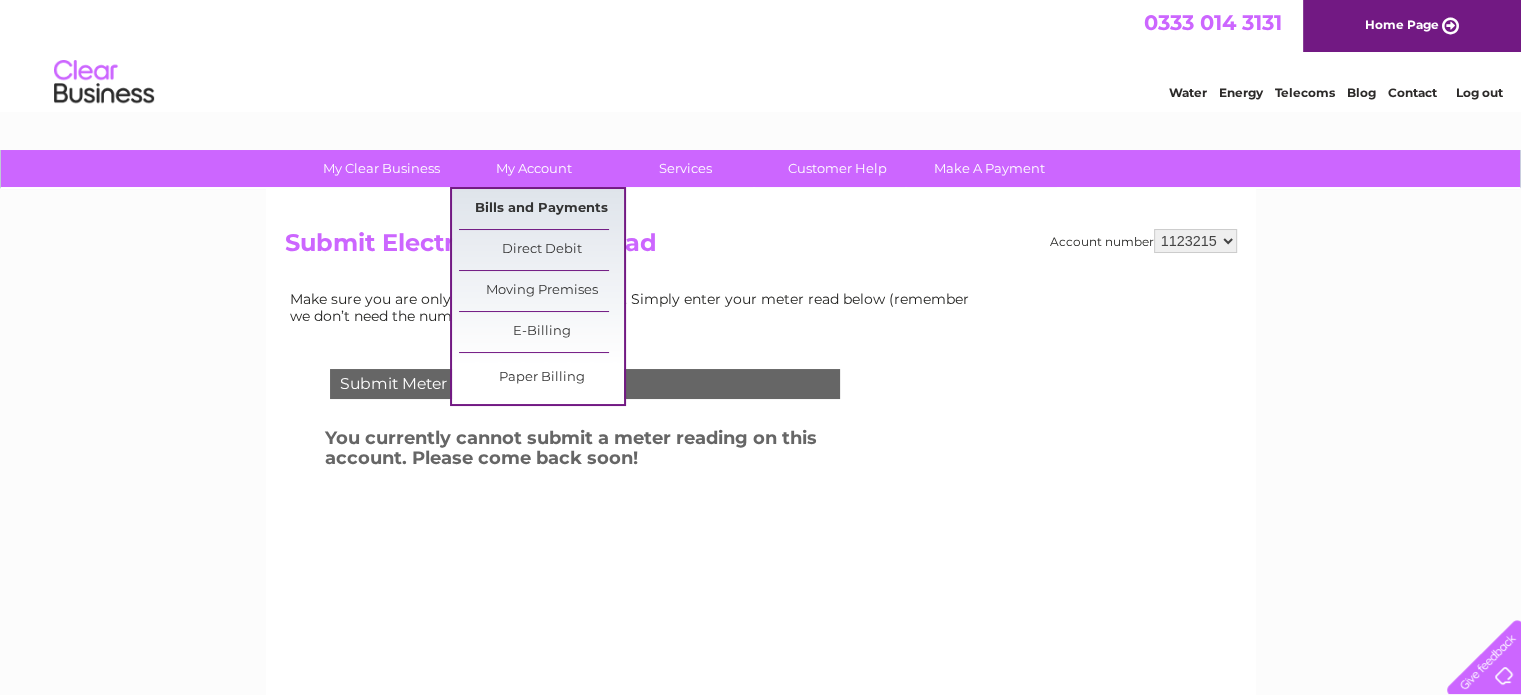 click on "Bills and Payments" at bounding box center (541, 209) 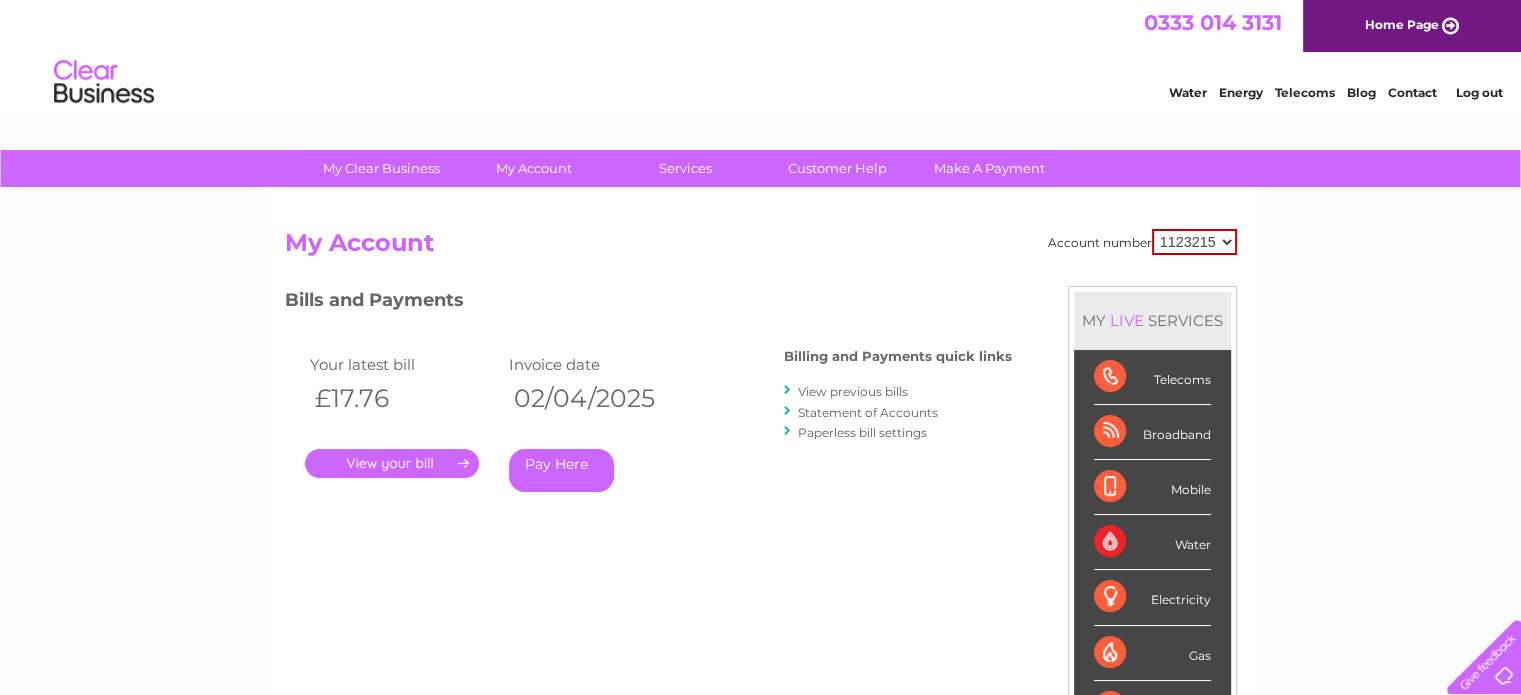 scroll, scrollTop: 0, scrollLeft: 0, axis: both 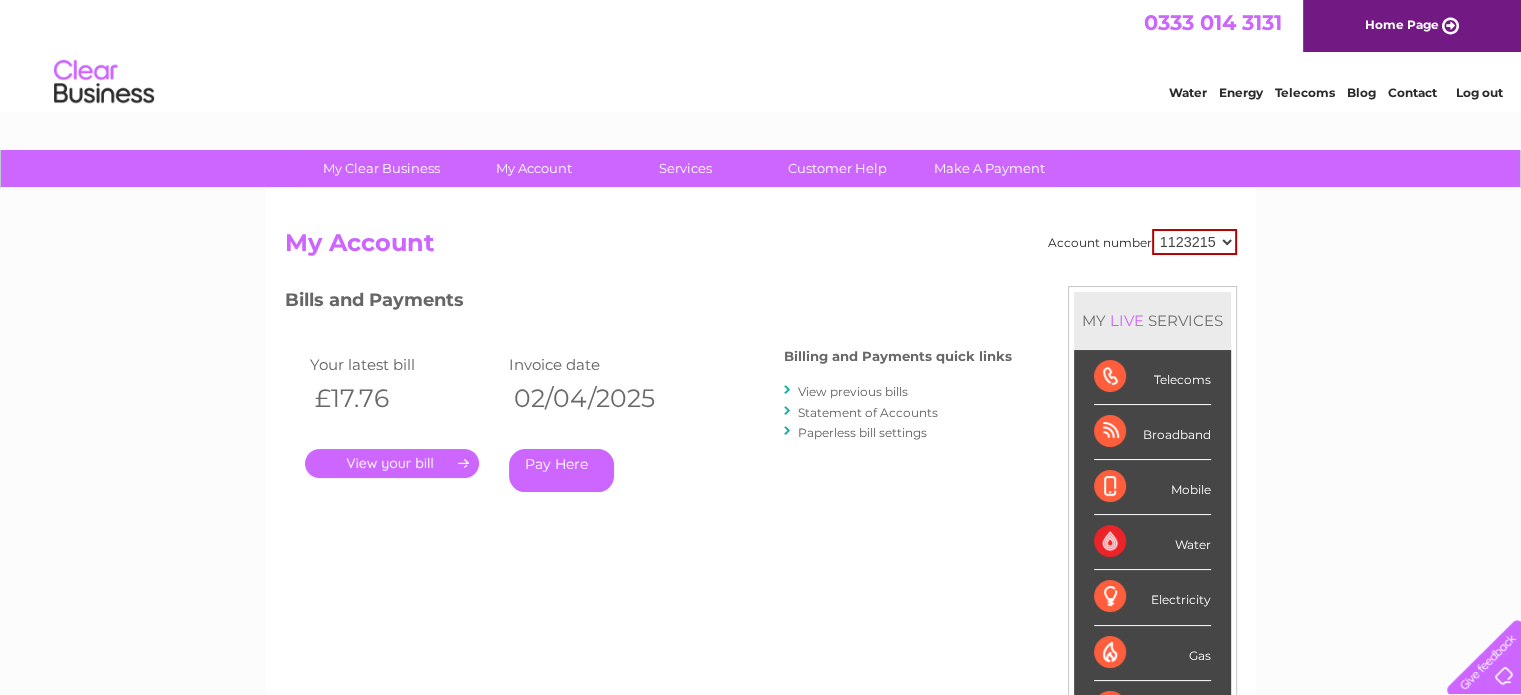 click on "View previous bills" at bounding box center (853, 391) 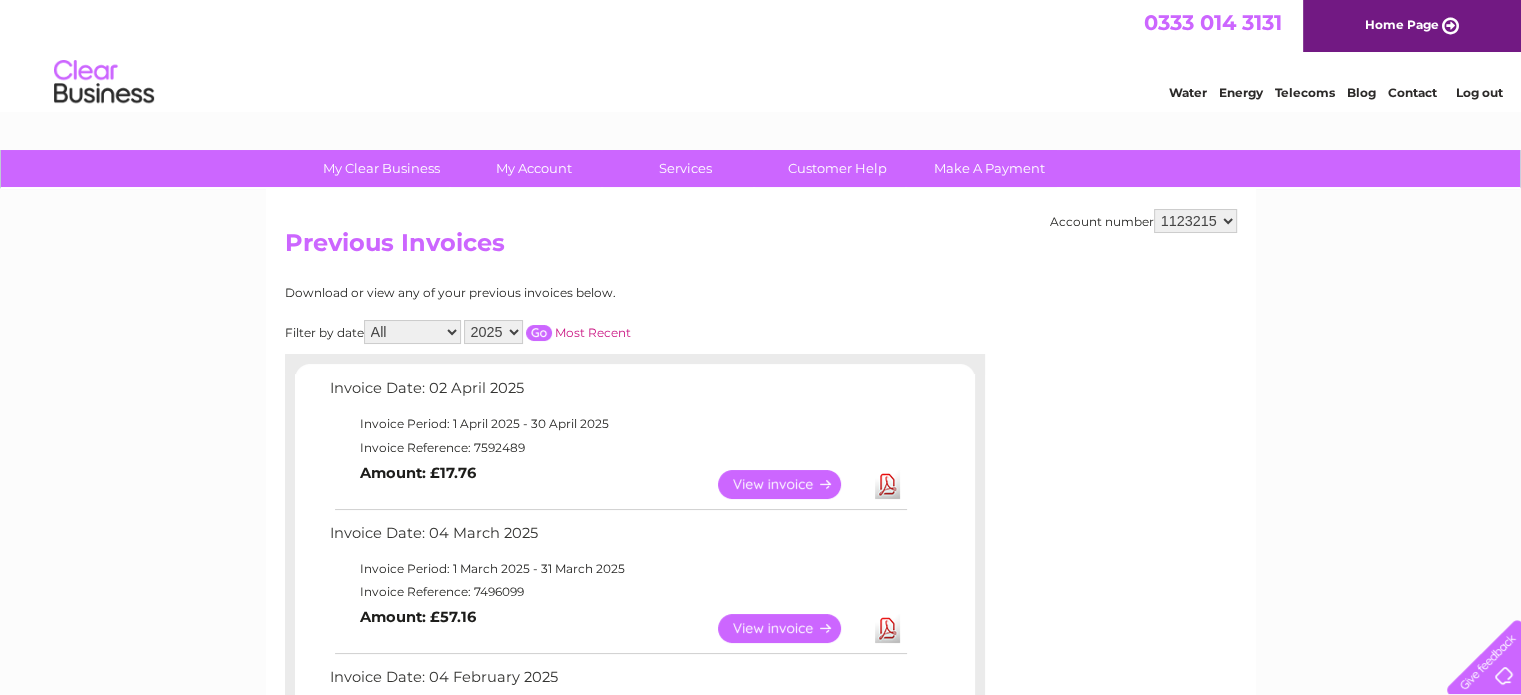 scroll, scrollTop: 0, scrollLeft: 0, axis: both 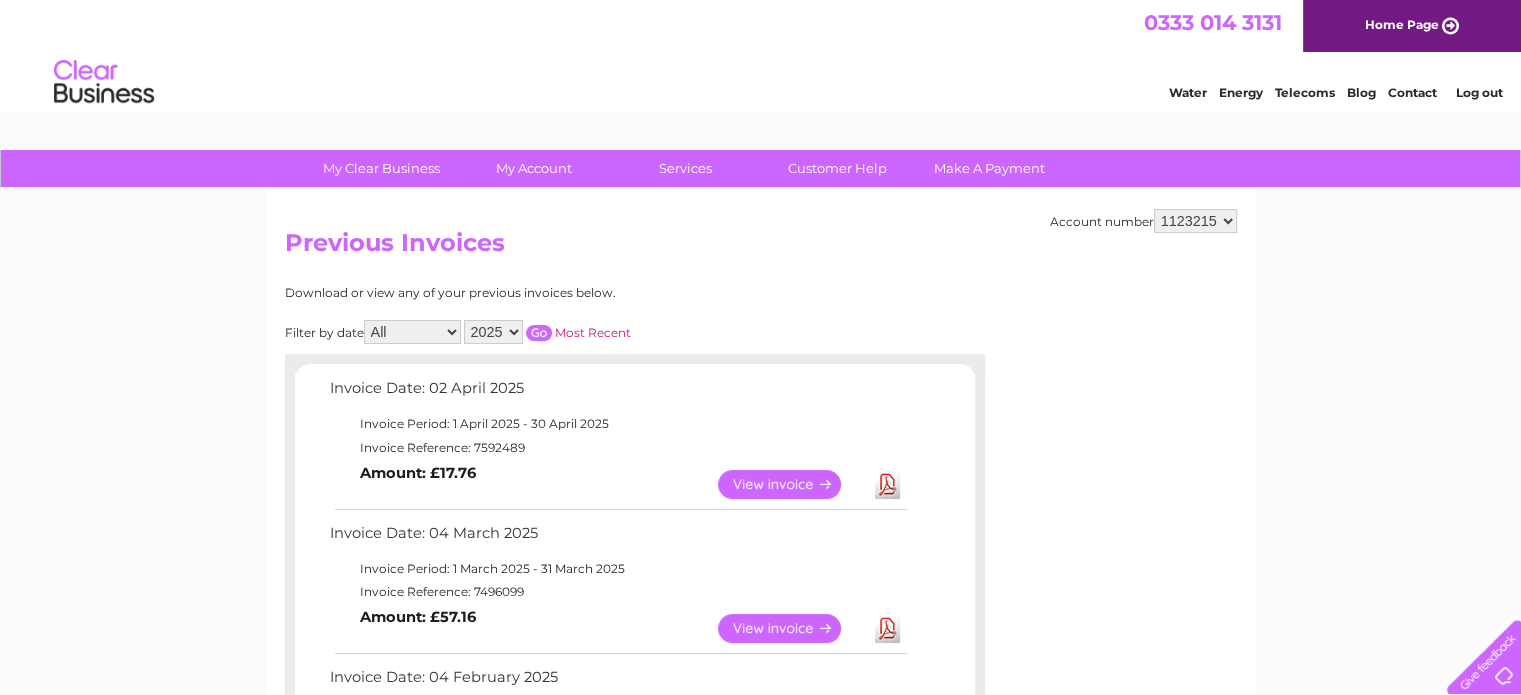 click on "Contact" at bounding box center [1412, 92] 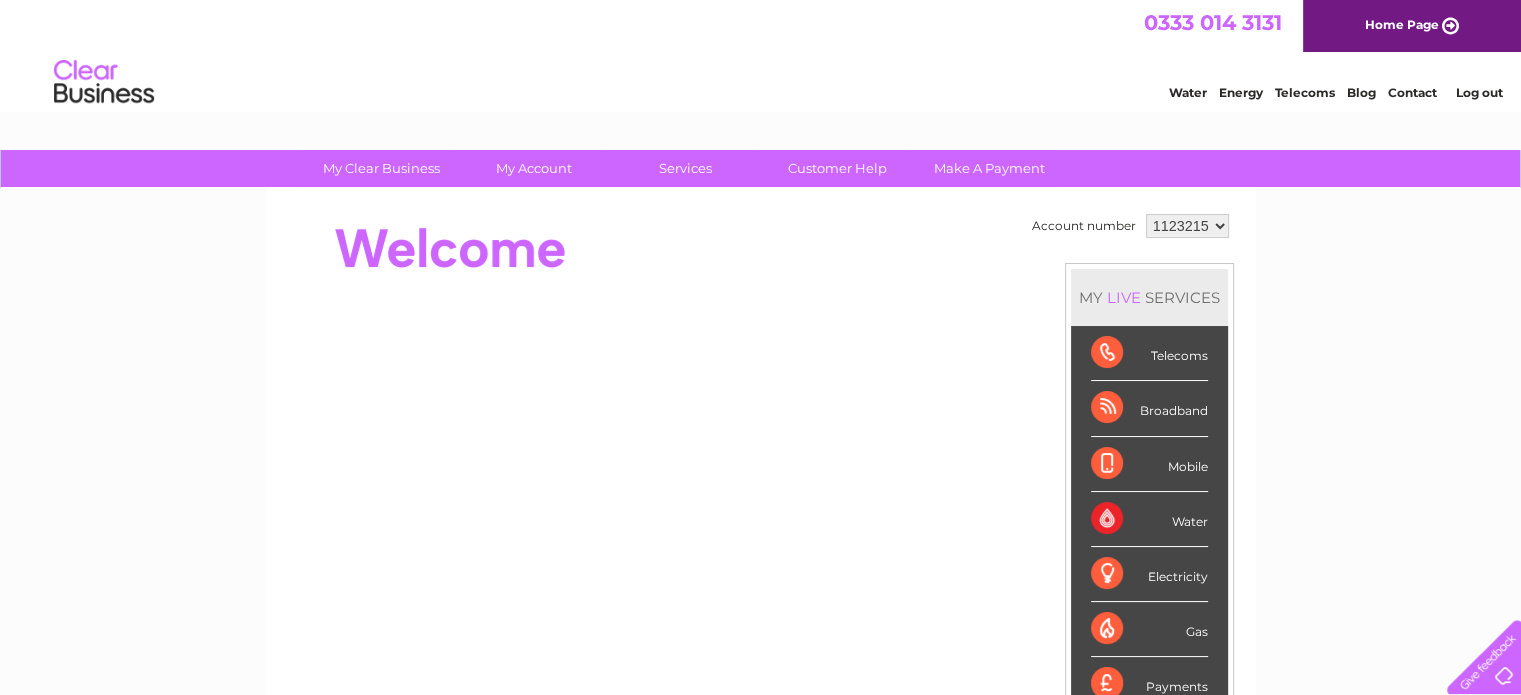 scroll, scrollTop: 0, scrollLeft: 0, axis: both 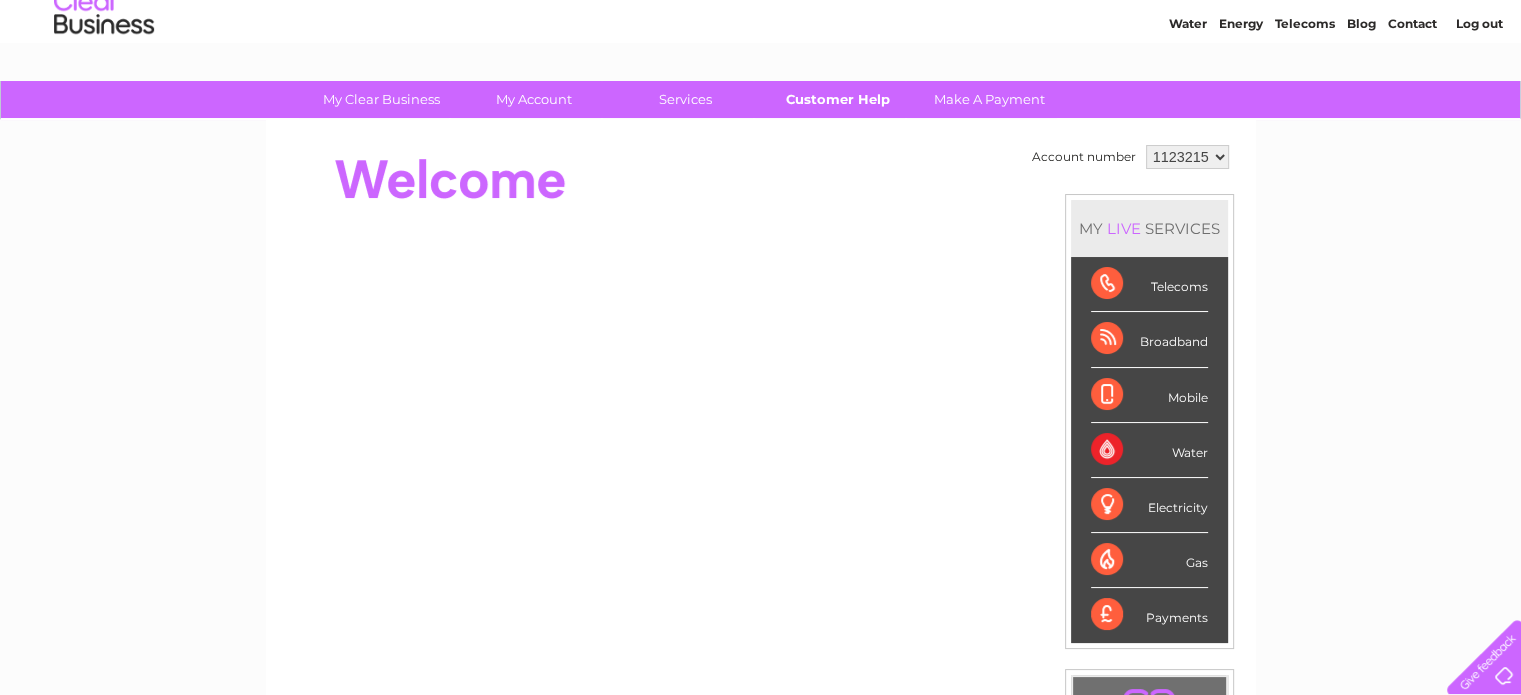 click on "Customer Help" at bounding box center [837, 99] 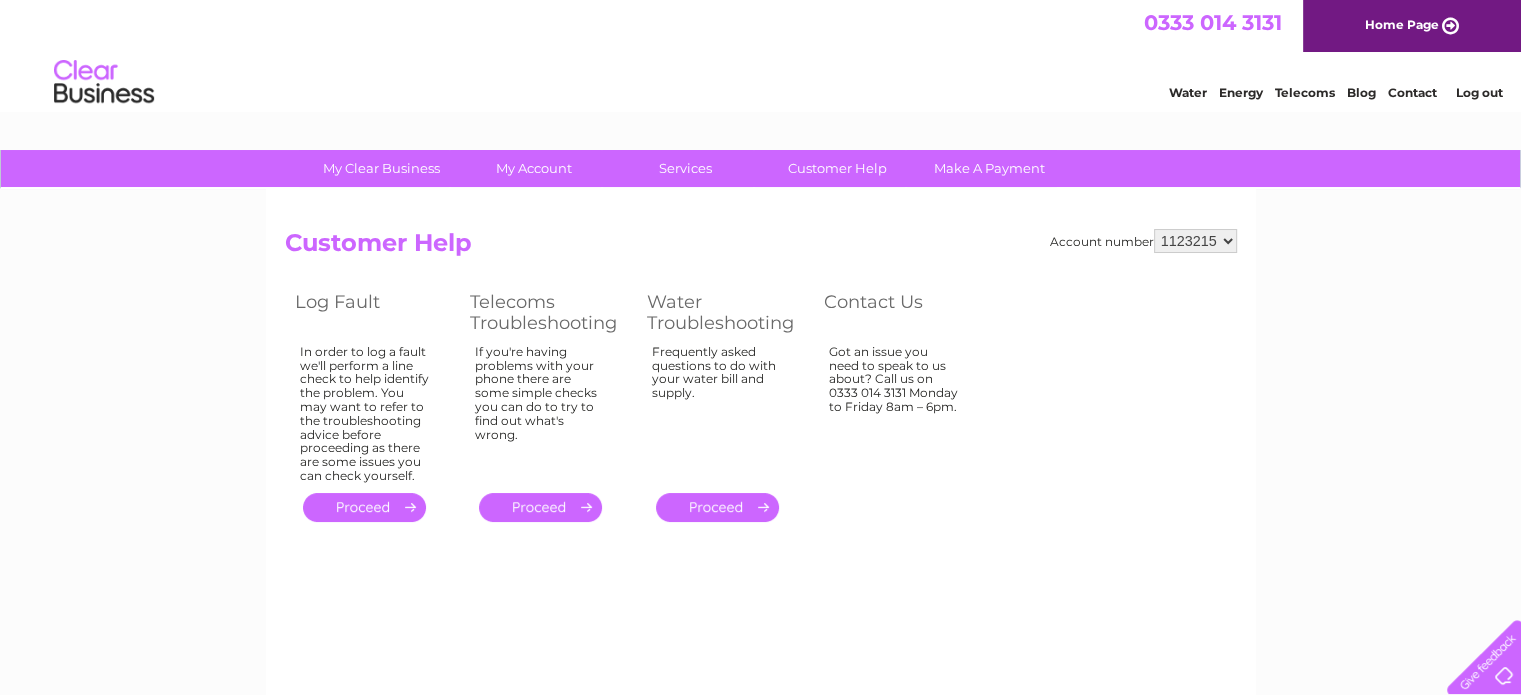 scroll, scrollTop: 0, scrollLeft: 0, axis: both 